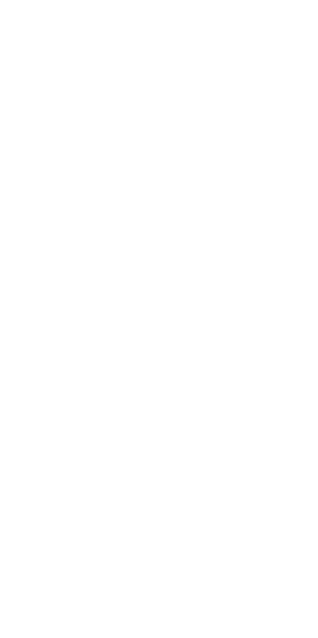 scroll, scrollTop: 0, scrollLeft: 0, axis: both 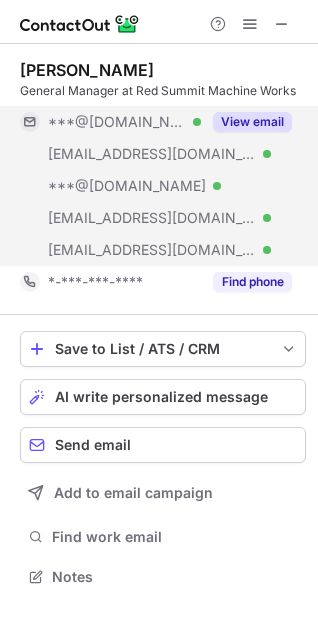 click on "***@gmail.com Verified" at bounding box center [124, 122] 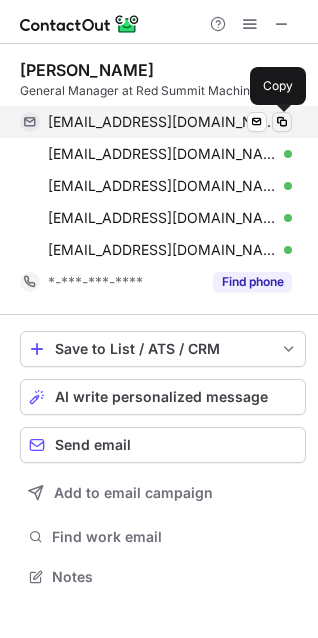 click at bounding box center (282, 122) 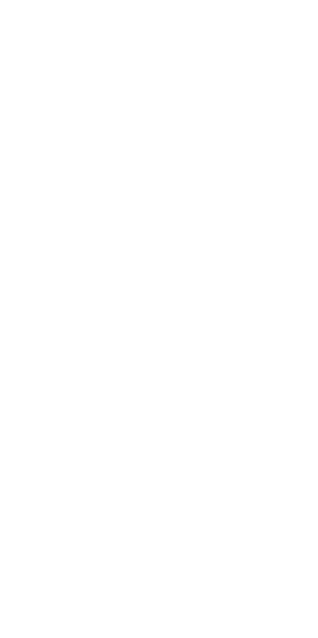scroll, scrollTop: 0, scrollLeft: 0, axis: both 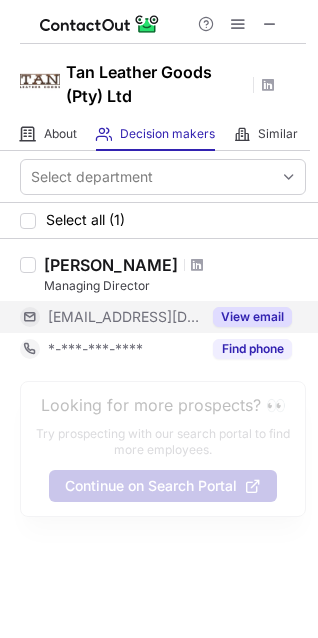 click on "View email" at bounding box center [252, 317] 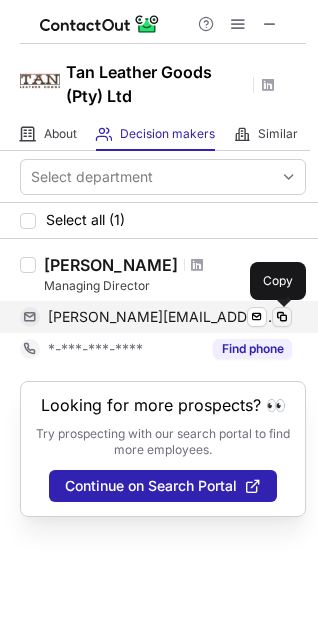 click at bounding box center [282, 317] 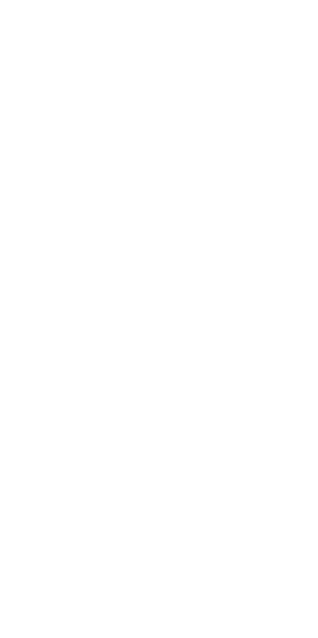 scroll, scrollTop: 0, scrollLeft: 0, axis: both 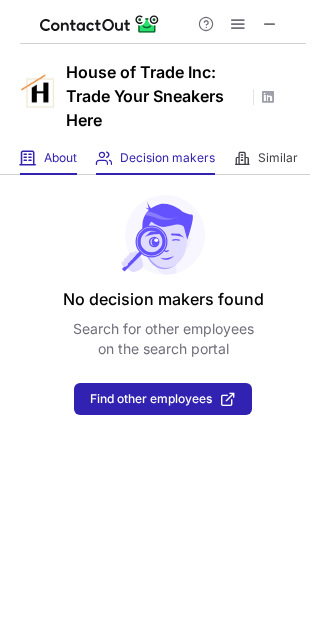 click on "About" at bounding box center [60, 158] 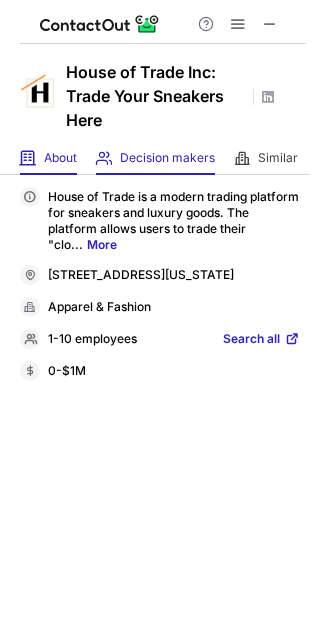 click on "Decision makers View Employees" at bounding box center (155, 158) 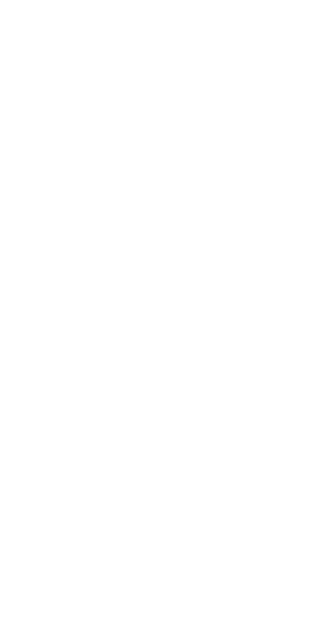 scroll, scrollTop: 0, scrollLeft: 0, axis: both 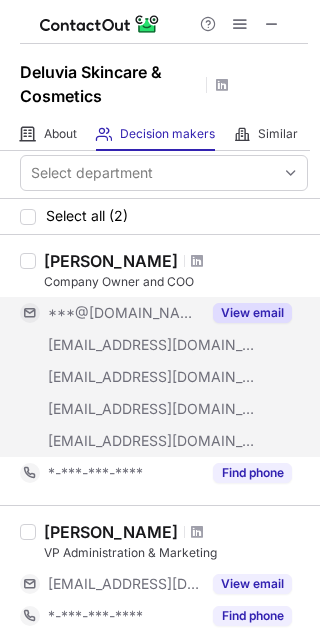 click on "***@[DOMAIN_NAME]" at bounding box center [124, 313] 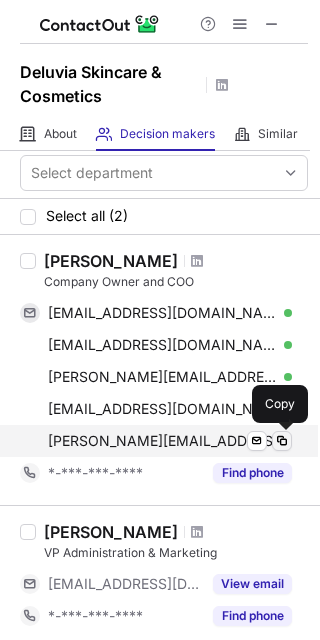click at bounding box center [282, 441] 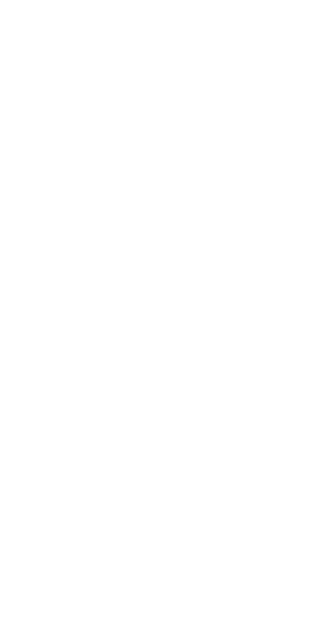 scroll, scrollTop: 0, scrollLeft: 0, axis: both 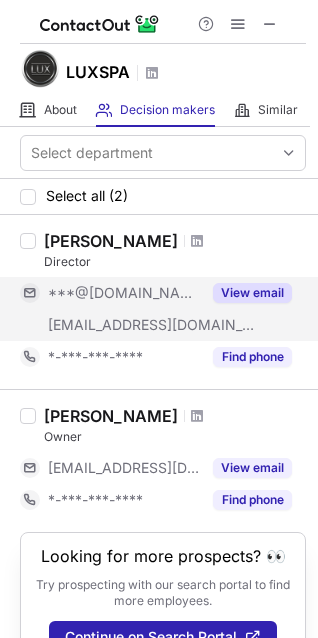 click on "View email" at bounding box center [246, 293] 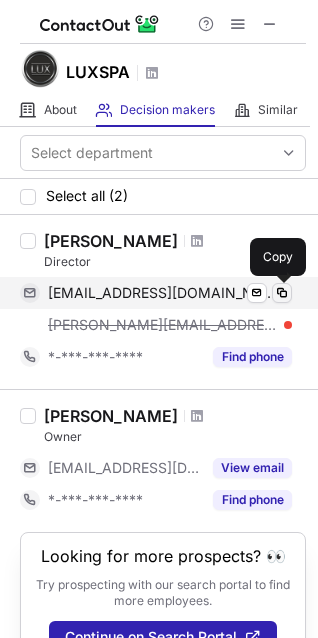 click at bounding box center (282, 293) 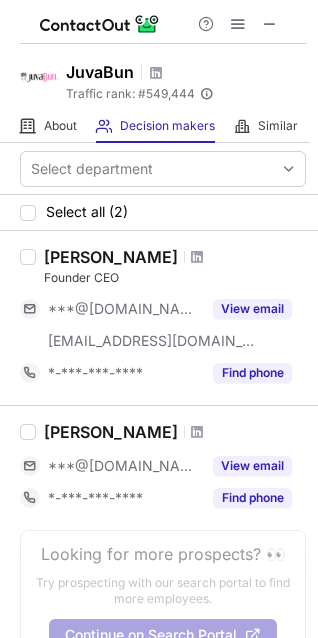 scroll, scrollTop: 0, scrollLeft: 0, axis: both 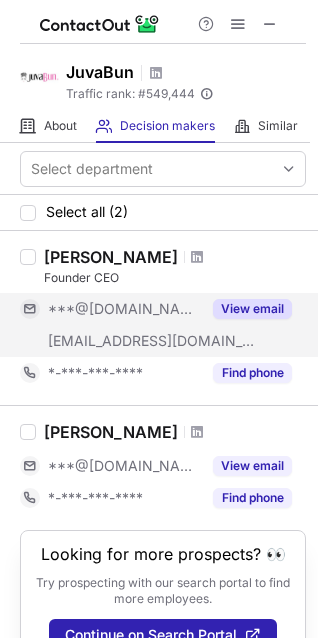 click on "View email" at bounding box center [246, 309] 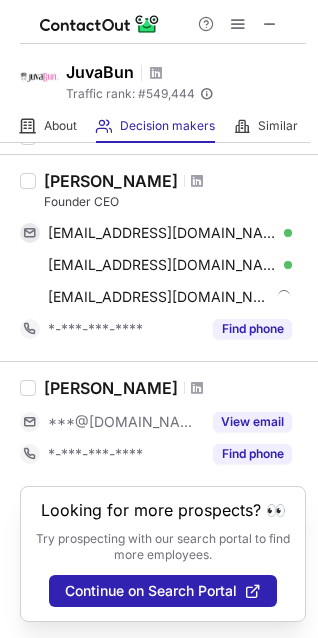 scroll, scrollTop: 0, scrollLeft: 0, axis: both 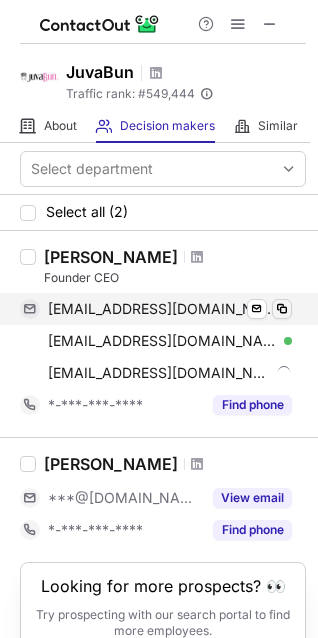 click at bounding box center (282, 309) 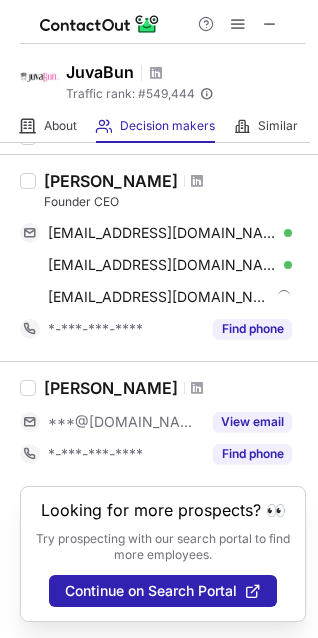 scroll, scrollTop: 0, scrollLeft: 0, axis: both 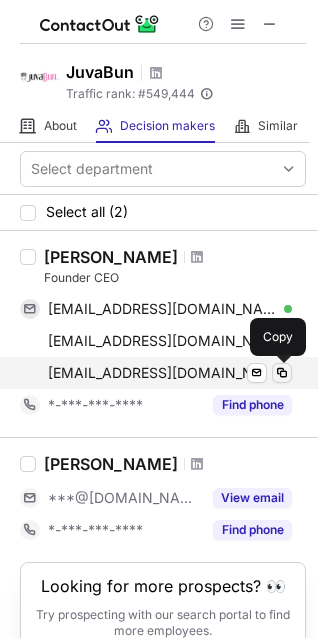 click at bounding box center [282, 373] 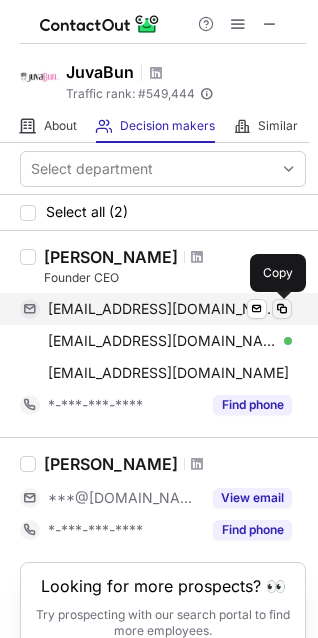click at bounding box center (282, 309) 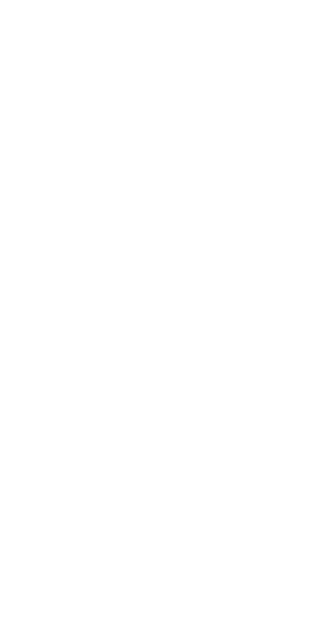 scroll, scrollTop: 0, scrollLeft: 0, axis: both 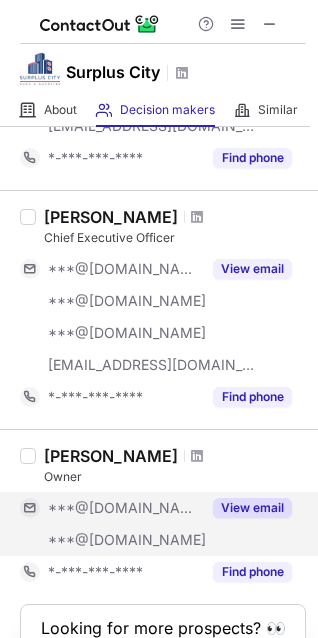 click on "View email" at bounding box center (246, 508) 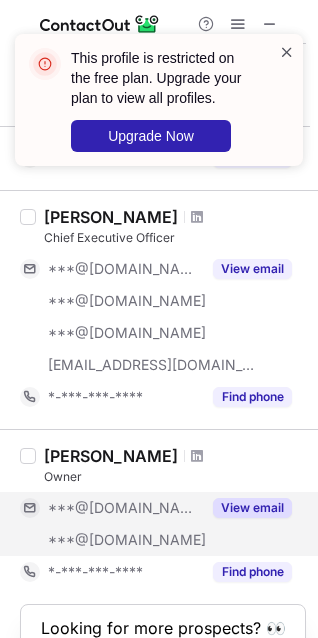 click at bounding box center (287, 52) 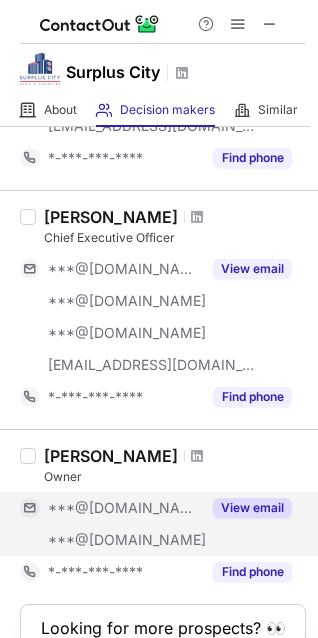 click at bounding box center [287, 52] 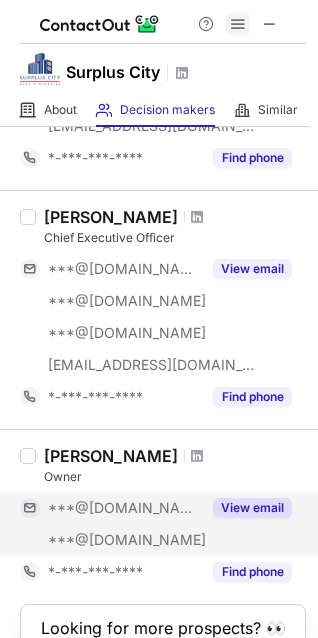 click at bounding box center (238, 24) 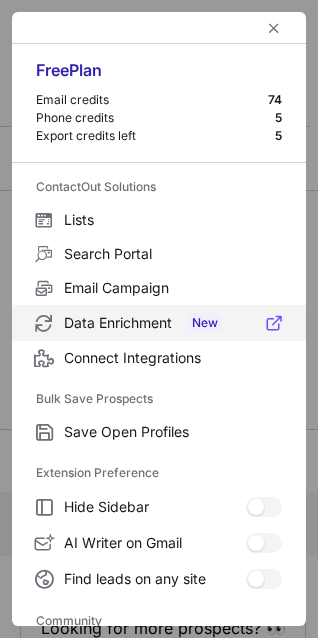 scroll, scrollTop: 269, scrollLeft: 0, axis: vertical 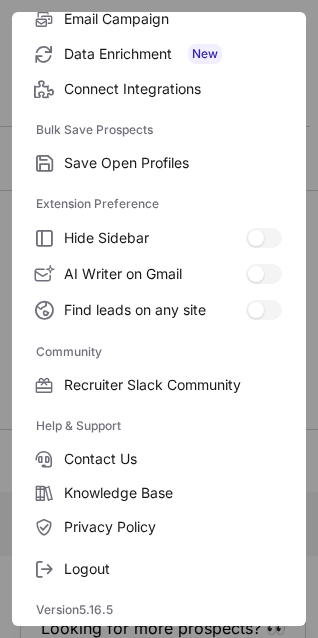 click on "Logout" at bounding box center [159, 565] 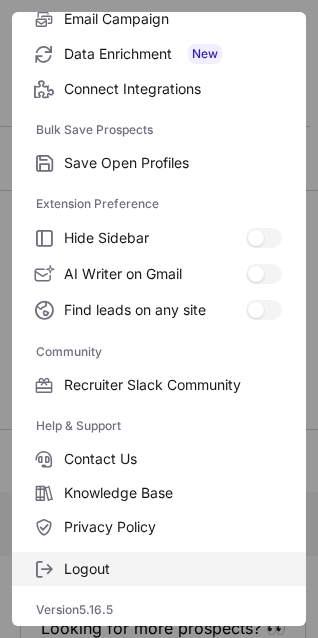 click on "Logout" at bounding box center (173, 569) 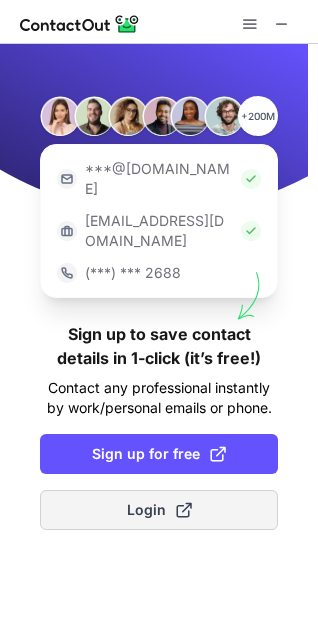 click at bounding box center (184, 510) 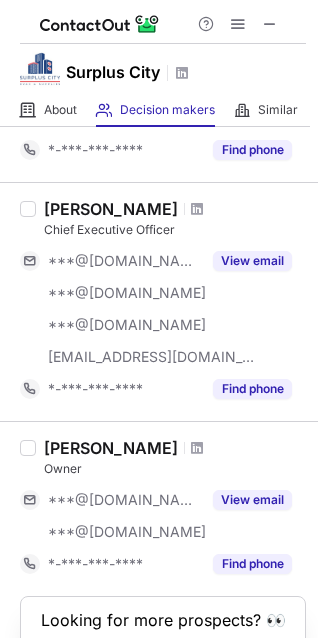 scroll, scrollTop: 1574, scrollLeft: 0, axis: vertical 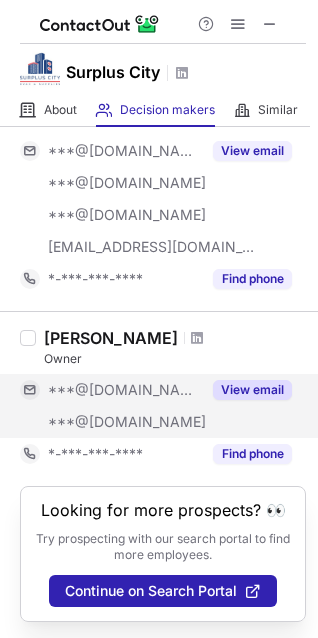 click on "View email" at bounding box center [252, 390] 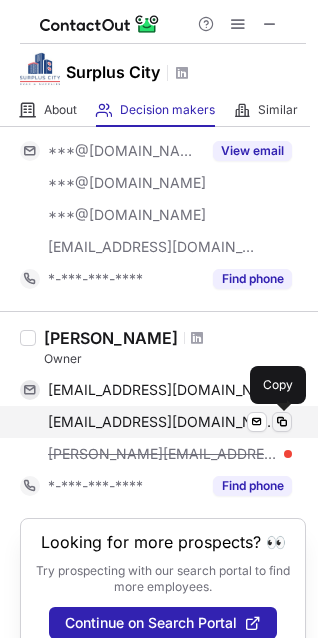 click at bounding box center [282, 422] 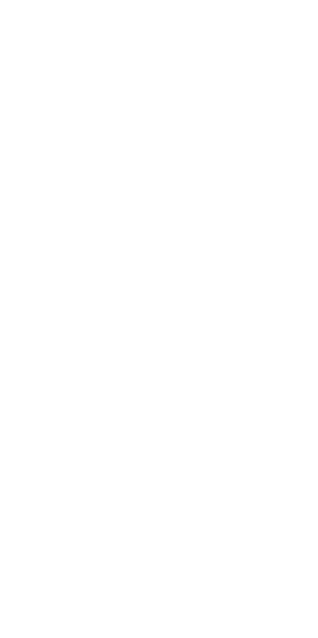scroll, scrollTop: 0, scrollLeft: 0, axis: both 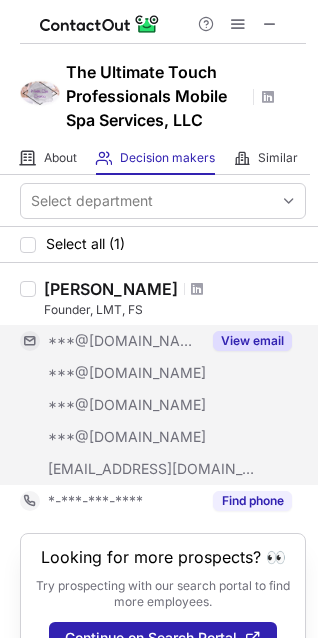 click on "View email" at bounding box center [246, 341] 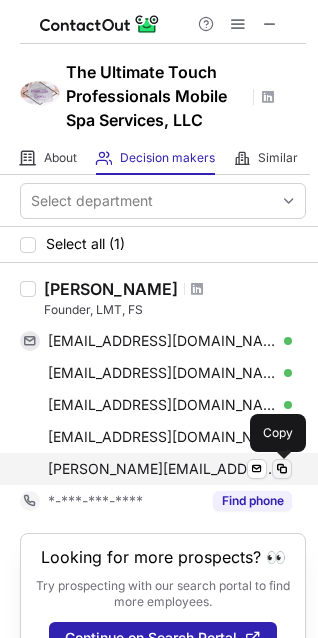 click at bounding box center (282, 469) 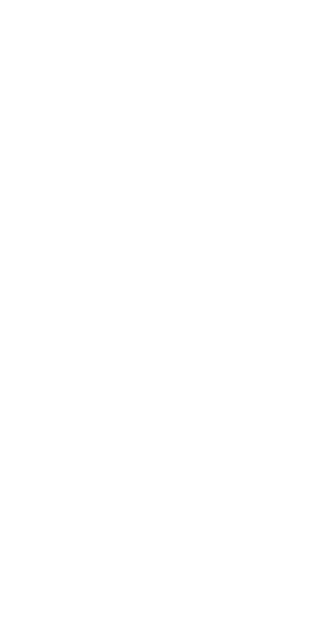scroll, scrollTop: 0, scrollLeft: 0, axis: both 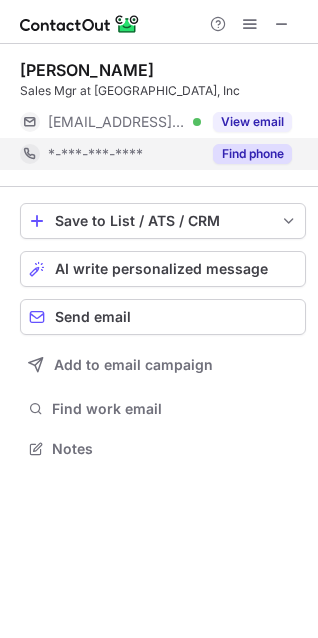 click on "Find phone" at bounding box center (252, 154) 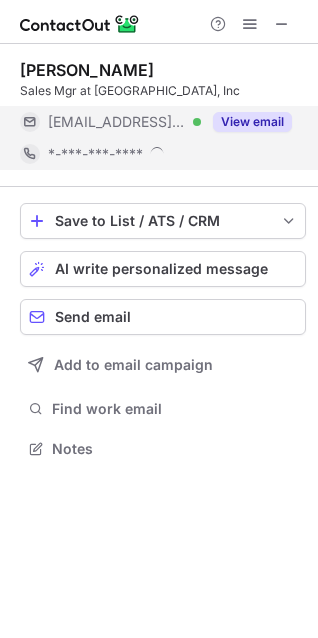 click on "View email" at bounding box center (246, 122) 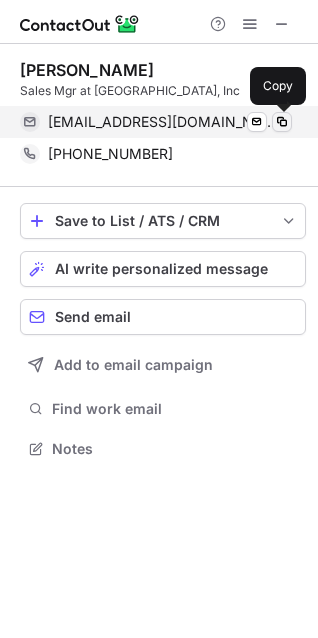 click at bounding box center [282, 122] 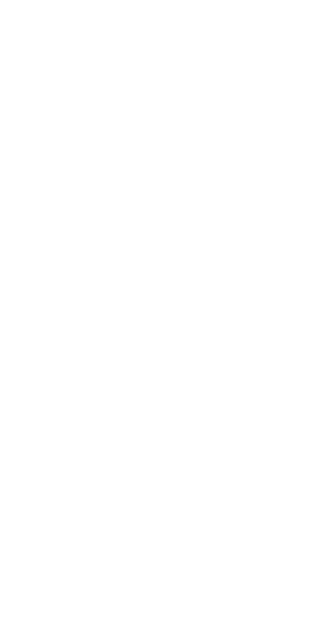 scroll, scrollTop: 0, scrollLeft: 0, axis: both 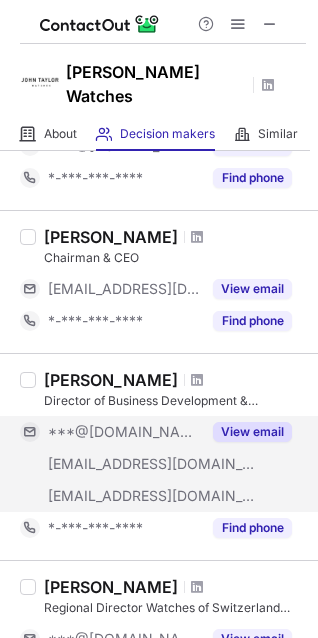click on "View email" at bounding box center (252, 432) 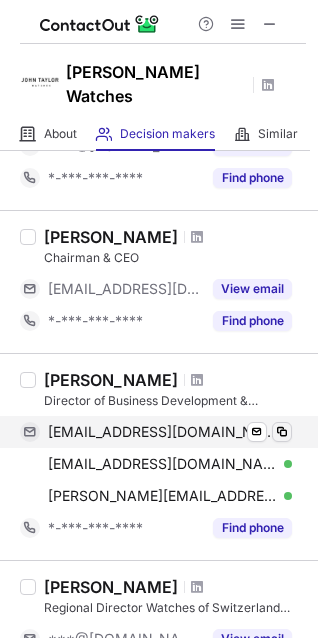 click at bounding box center [282, 432] 